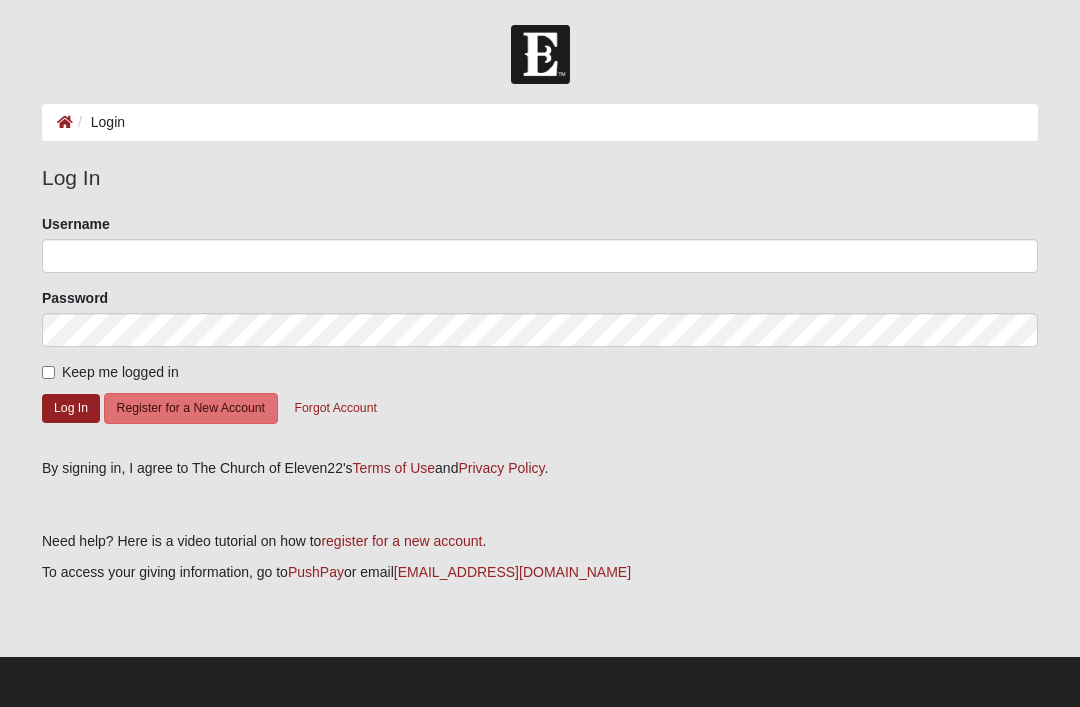 scroll, scrollTop: 0, scrollLeft: 0, axis: both 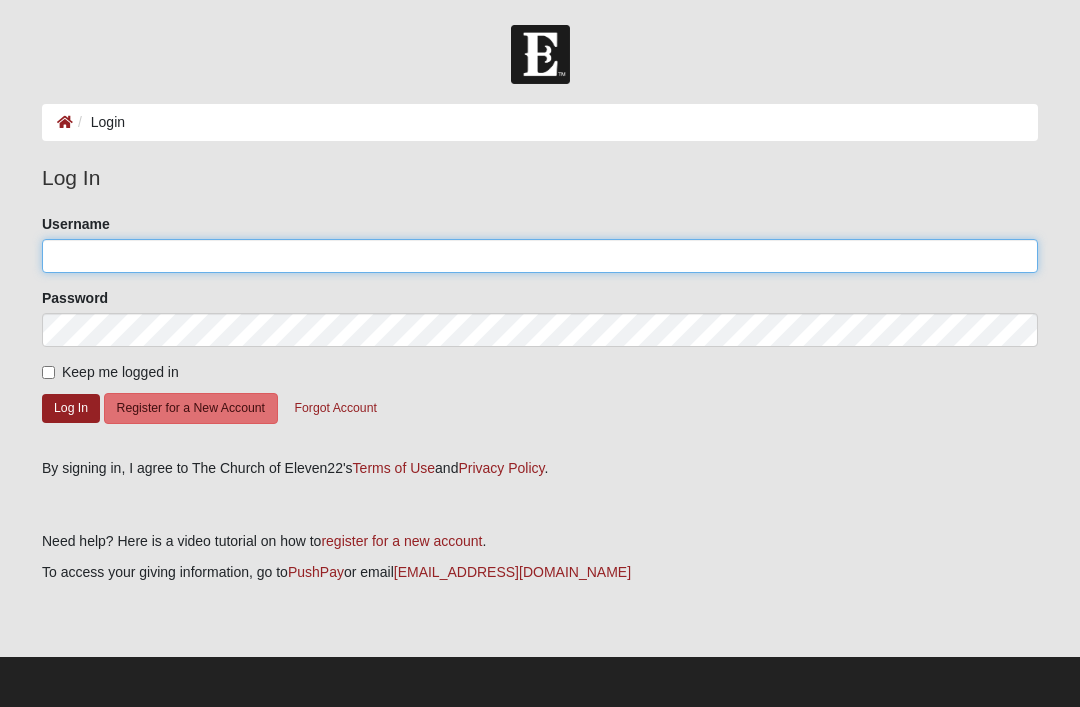 type on "[PERSON_NAME]" 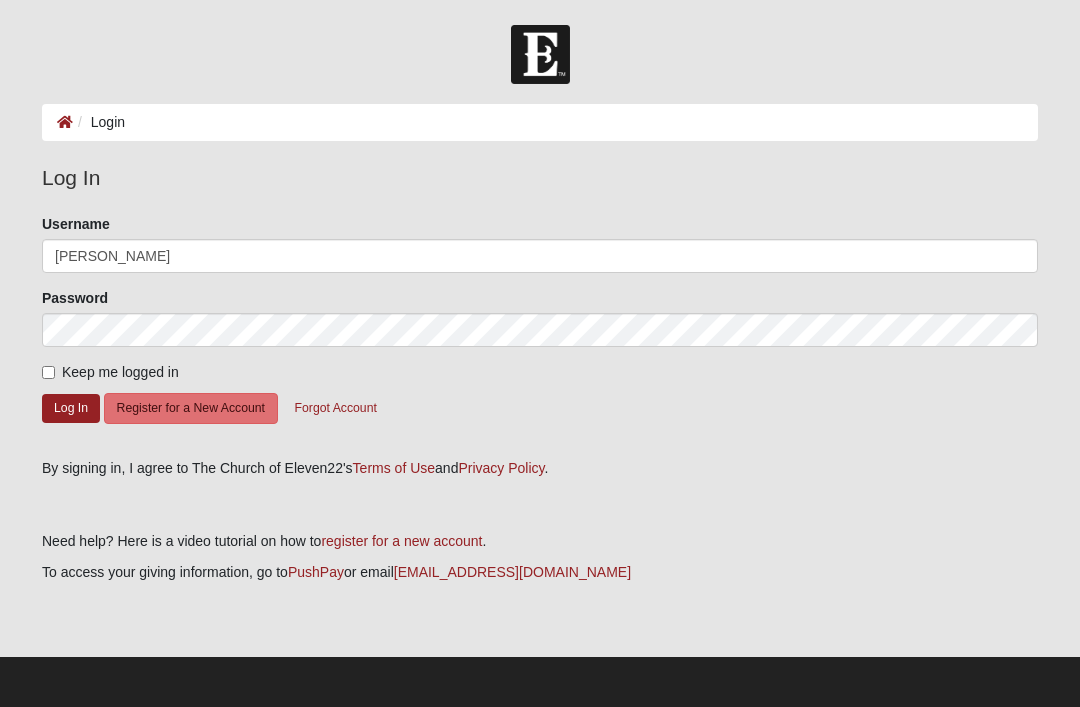click on "Log In" 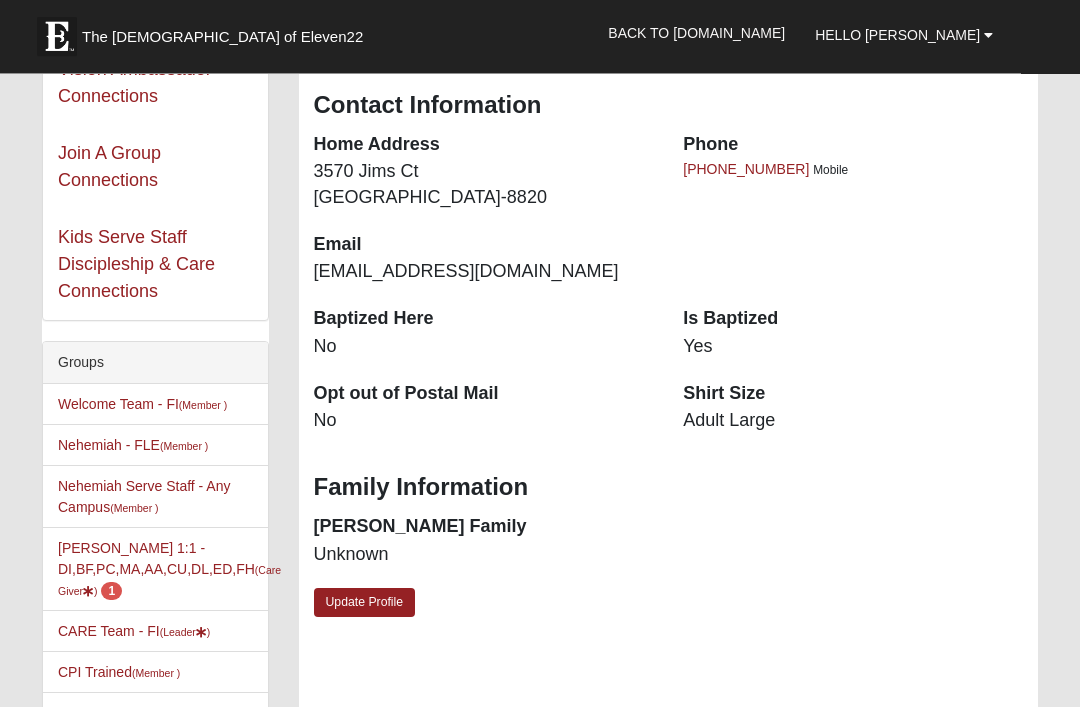 scroll, scrollTop: 289, scrollLeft: 0, axis: vertical 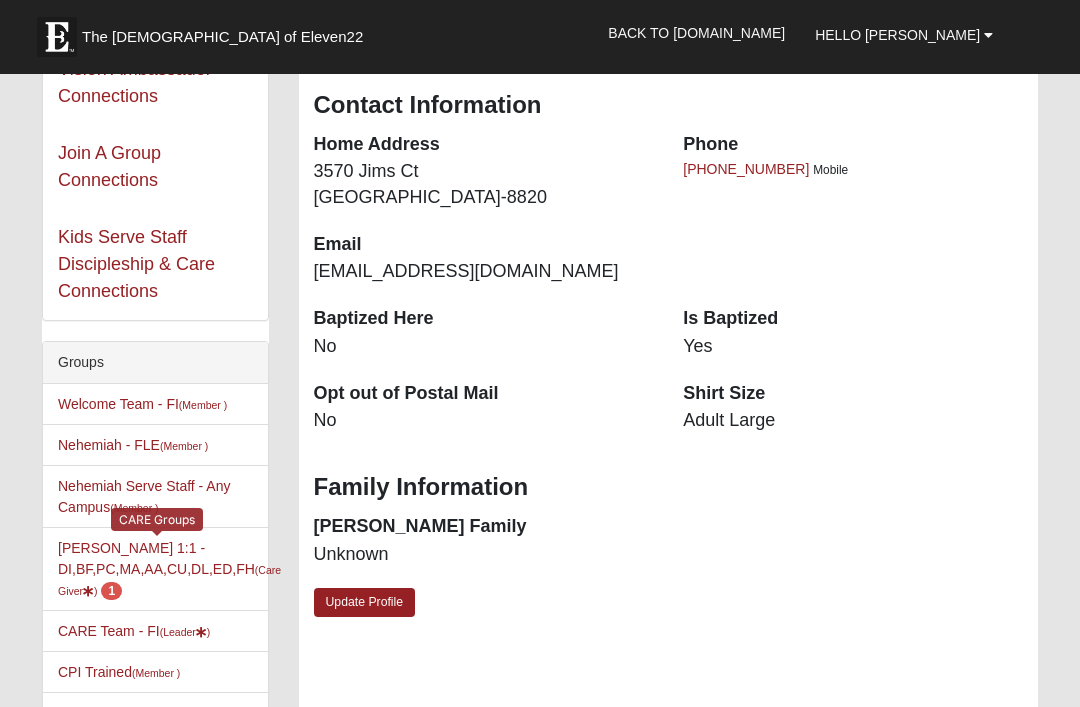 click on "Billy Killingsworth 1:1 - DI,BF,PC,MA,AA,CU,DL,ED,FH  (Care Giver
)
1" at bounding box center (169, 569) 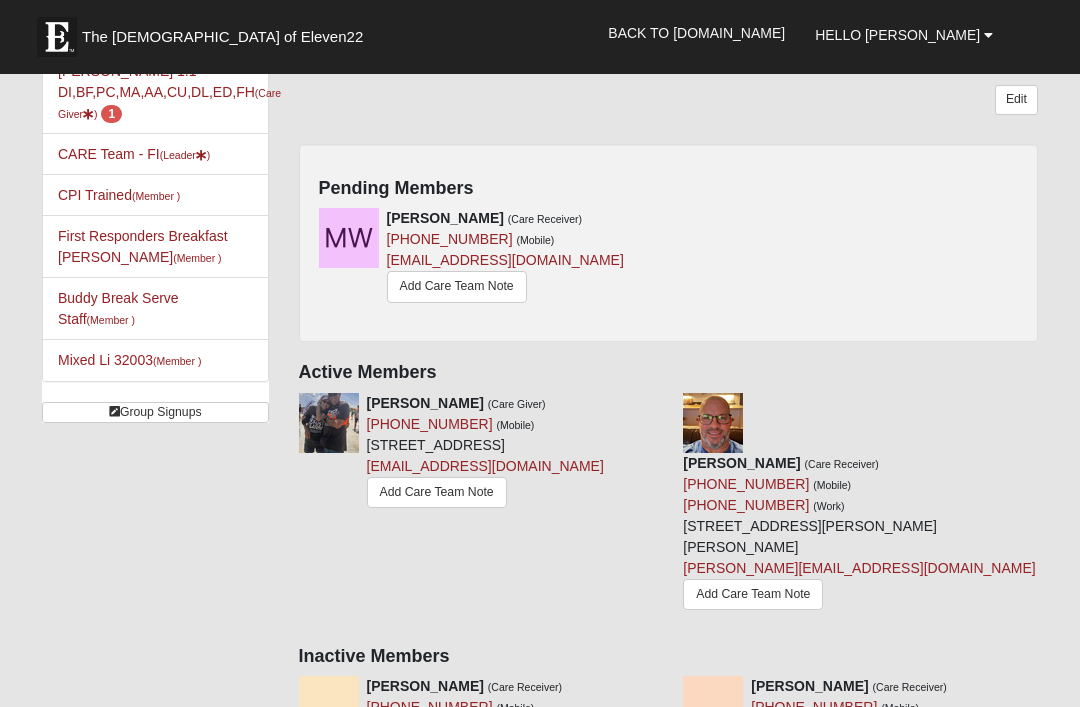 scroll, scrollTop: 217, scrollLeft: 0, axis: vertical 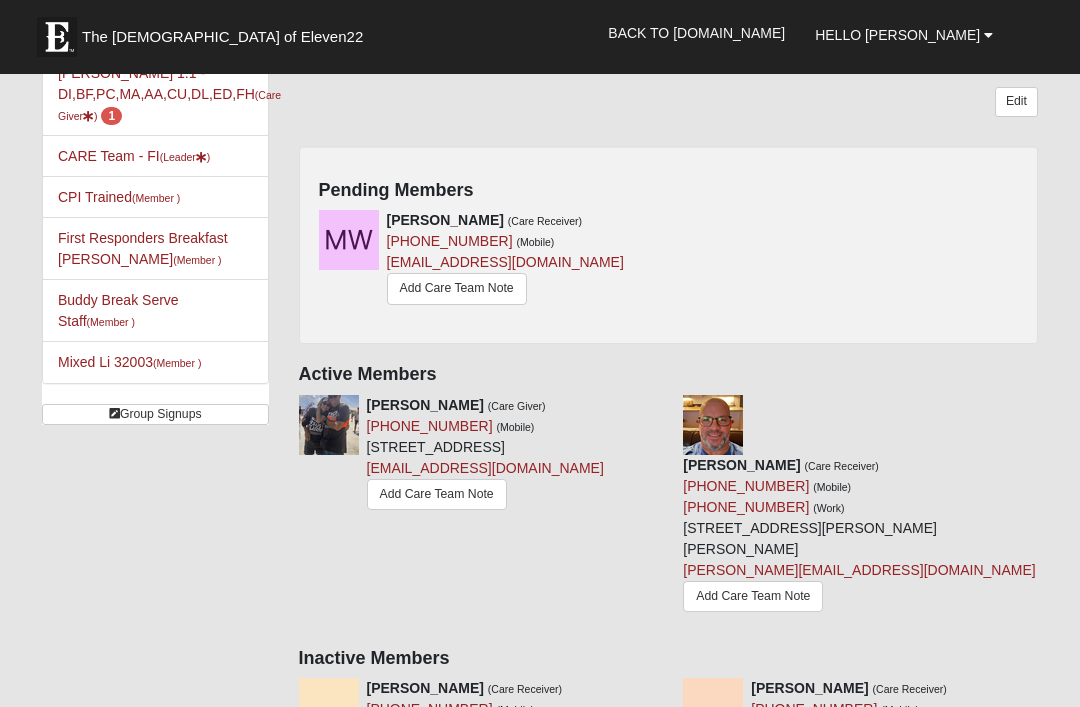click at bounding box center [661, 220] 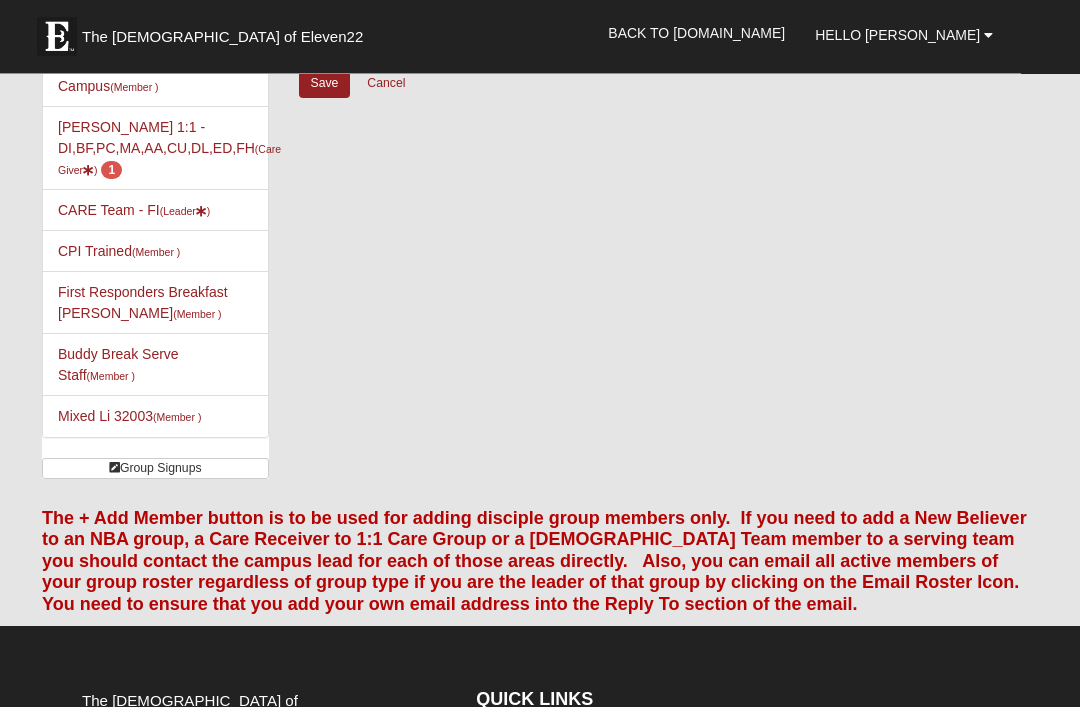 scroll, scrollTop: 0, scrollLeft: 0, axis: both 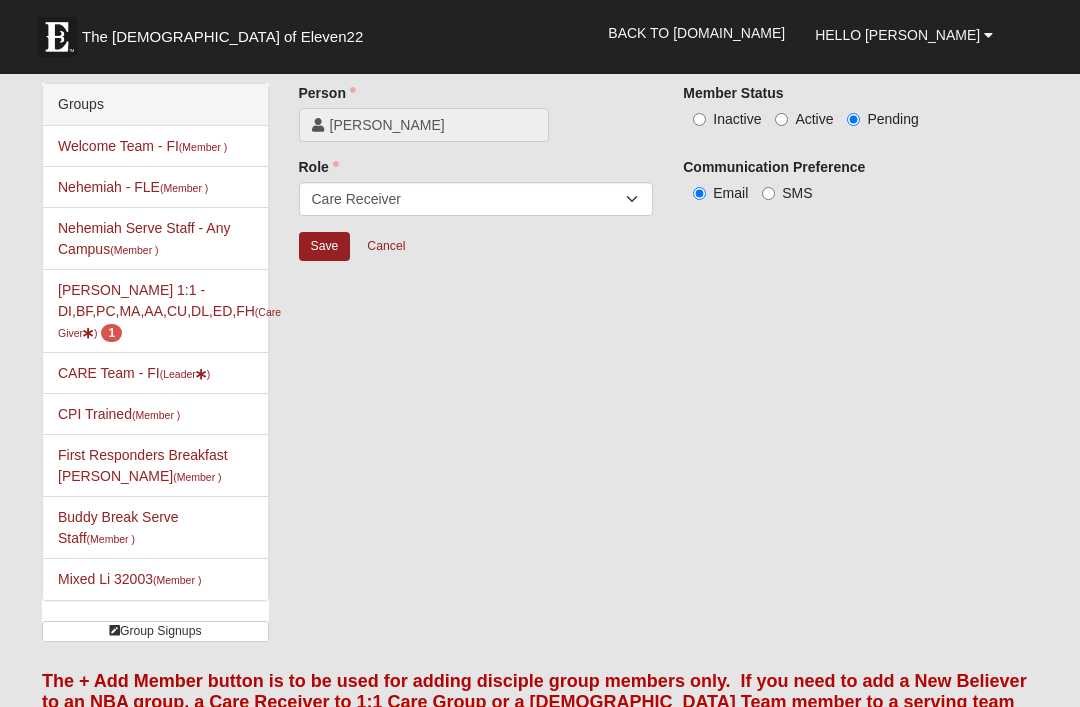 click on "Active" at bounding box center [781, 119] 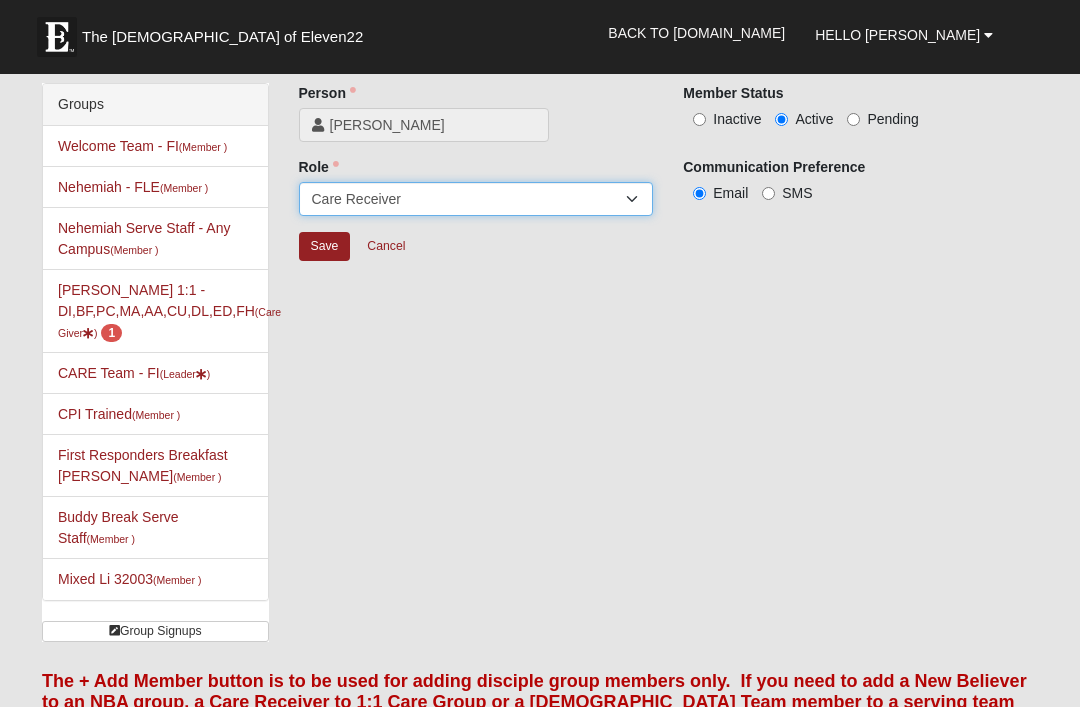 click on "Member
Leader
Care Giver
Care Receiver
Marriage Mentor
Marriage Mentee" at bounding box center [476, 199] 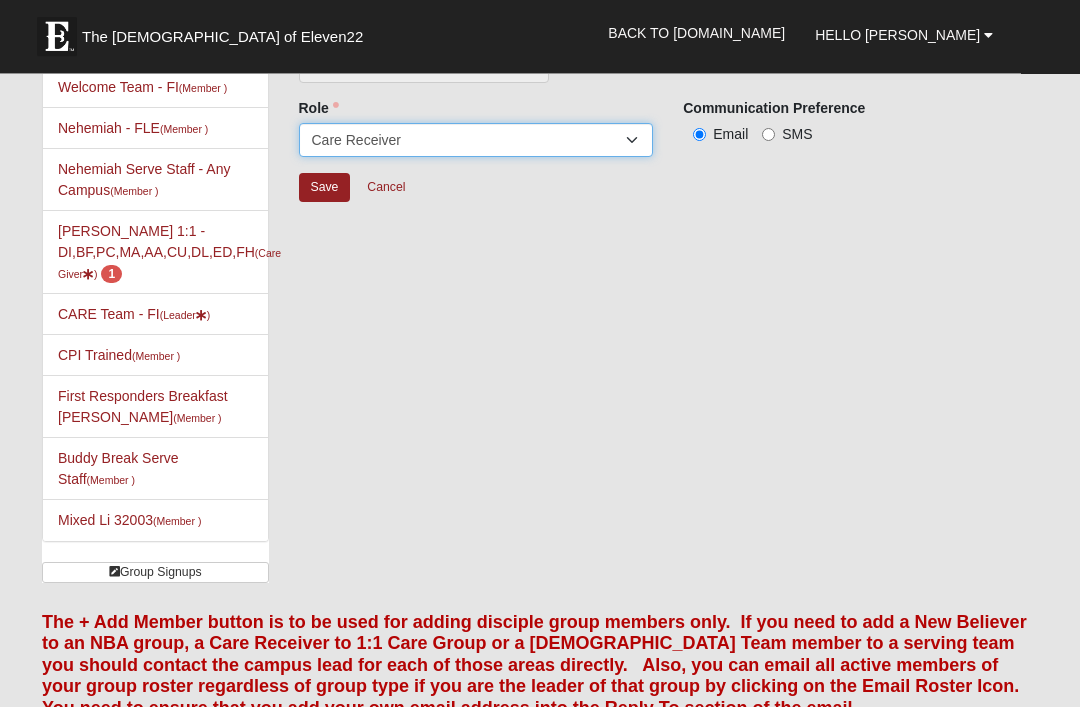 scroll, scrollTop: 0, scrollLeft: 0, axis: both 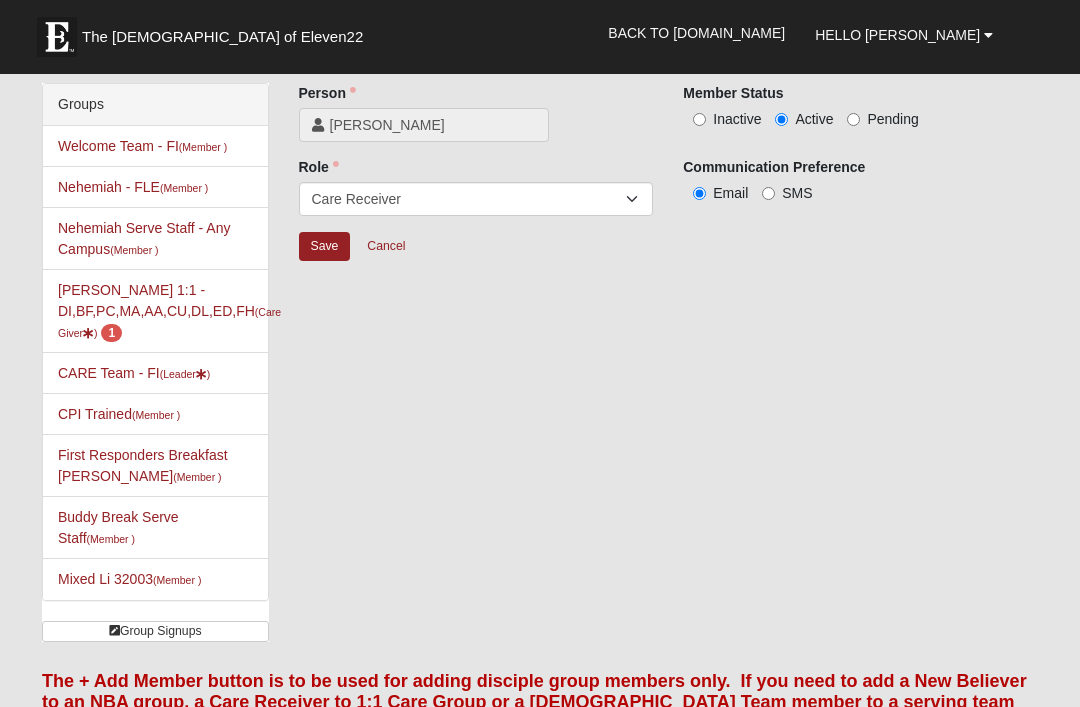 click on "Save" at bounding box center (325, 246) 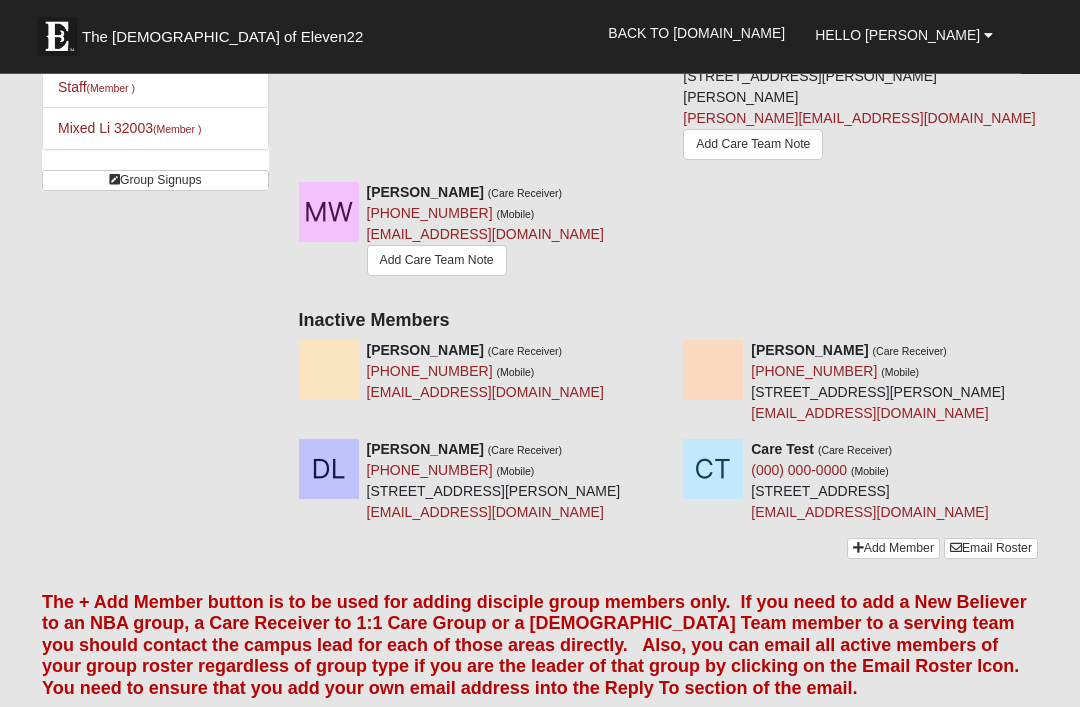 scroll, scrollTop: 451, scrollLeft: 0, axis: vertical 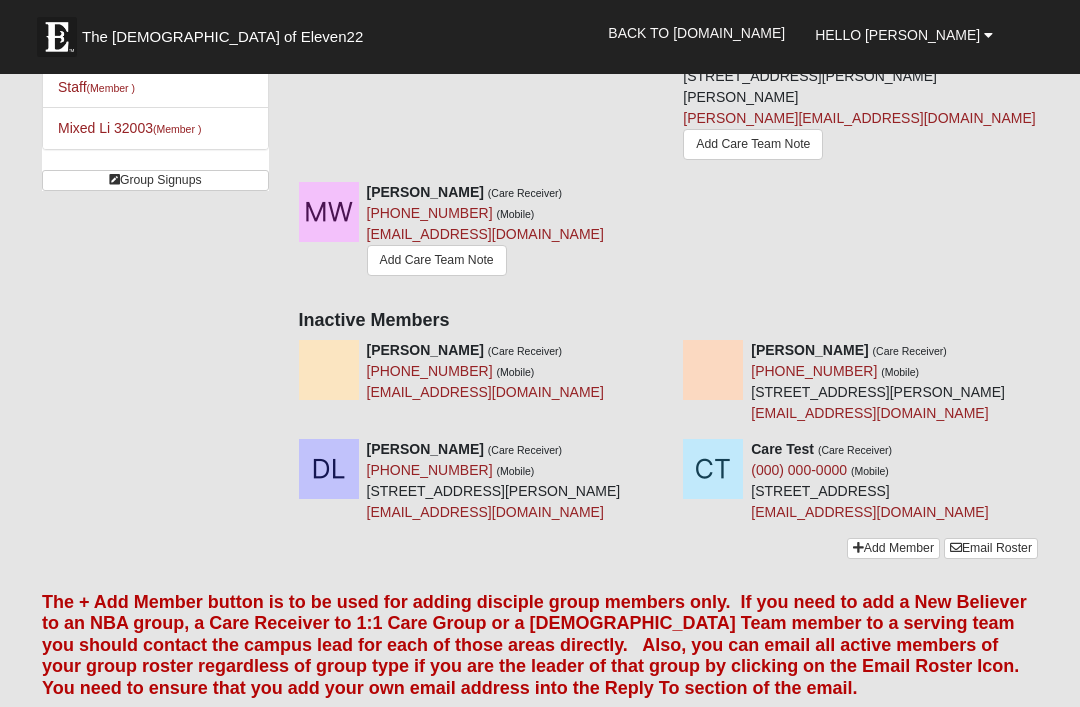 click at bounding box center (661, 192) 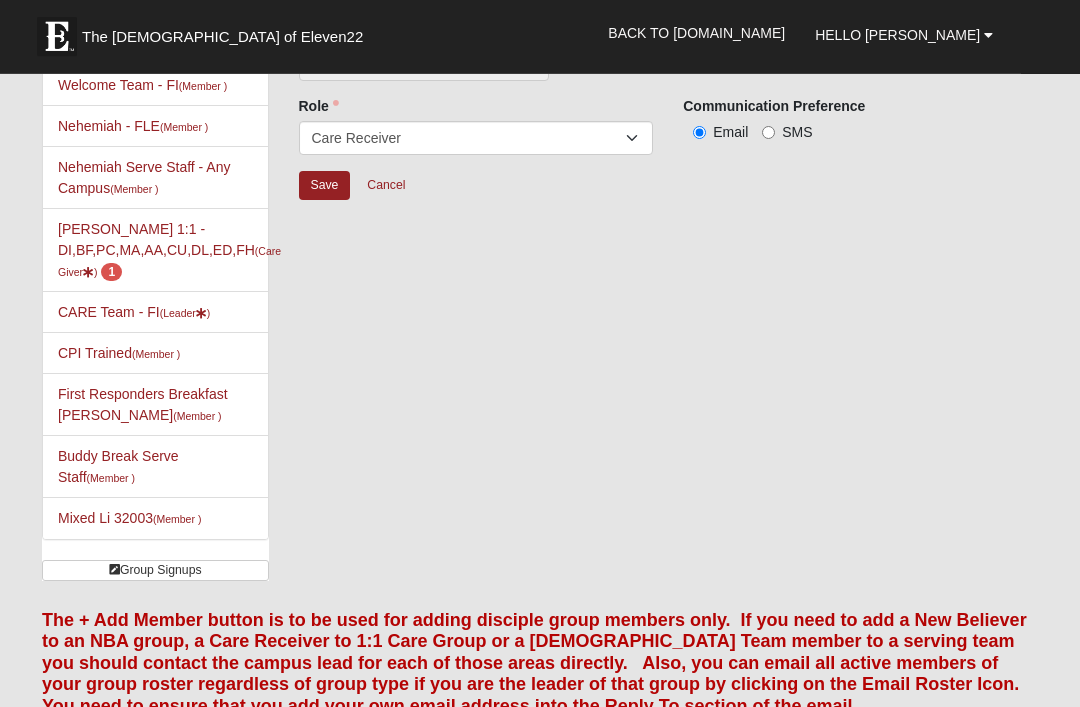 scroll, scrollTop: 0, scrollLeft: 0, axis: both 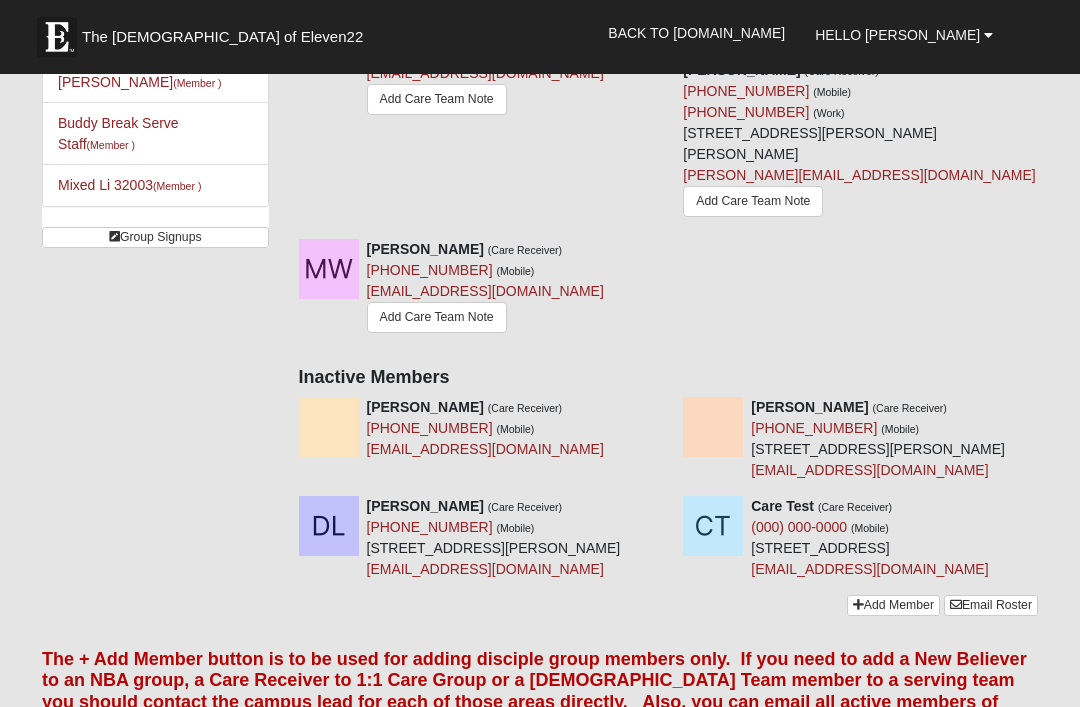 click on "Add Care Team Note" at bounding box center (437, 317) 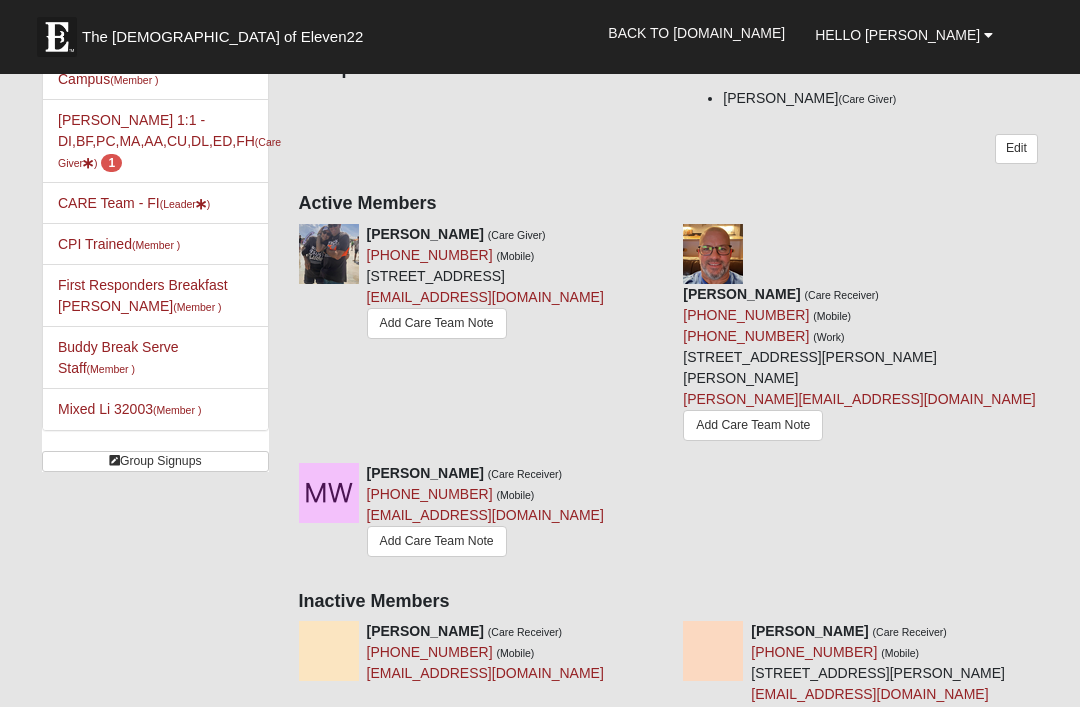 scroll, scrollTop: 167, scrollLeft: 0, axis: vertical 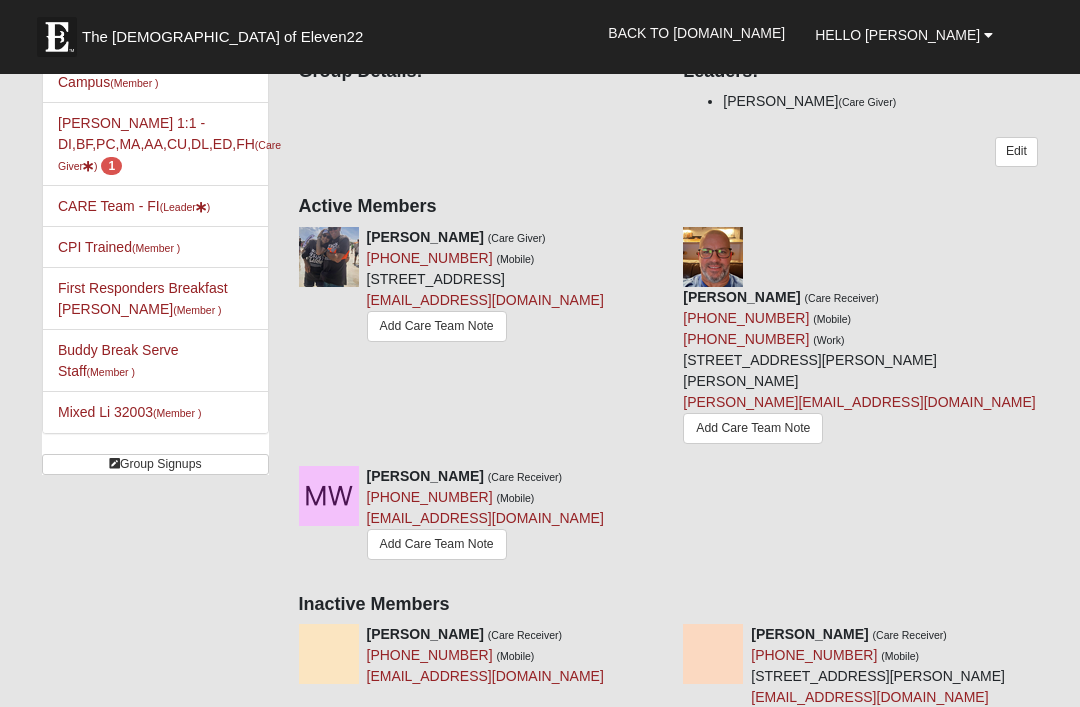 click on "Doug Smith
(Care Receiver)
(904) 629-2115    (Mobile)
(904) 630-0500    (Work)
138 Lake Asbury Dr
Green Cove Springs, FL 32043-9546
doug.smith1978@hotmail.com
Add Care Team Note" at bounding box center (860, 339) 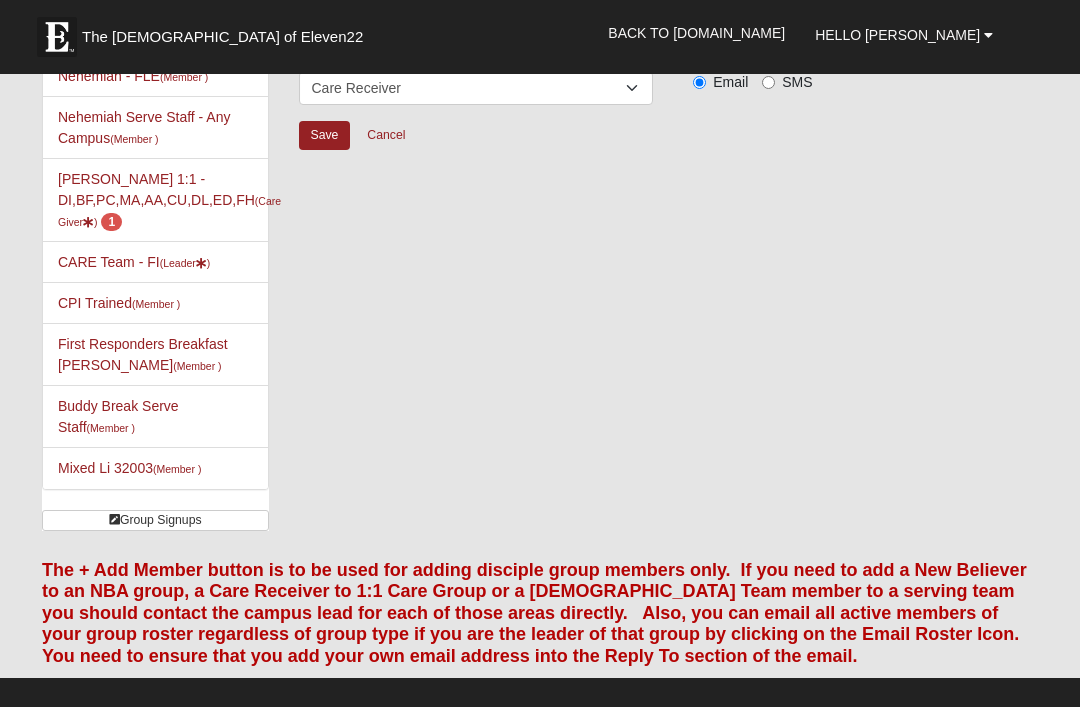 scroll, scrollTop: 0, scrollLeft: 0, axis: both 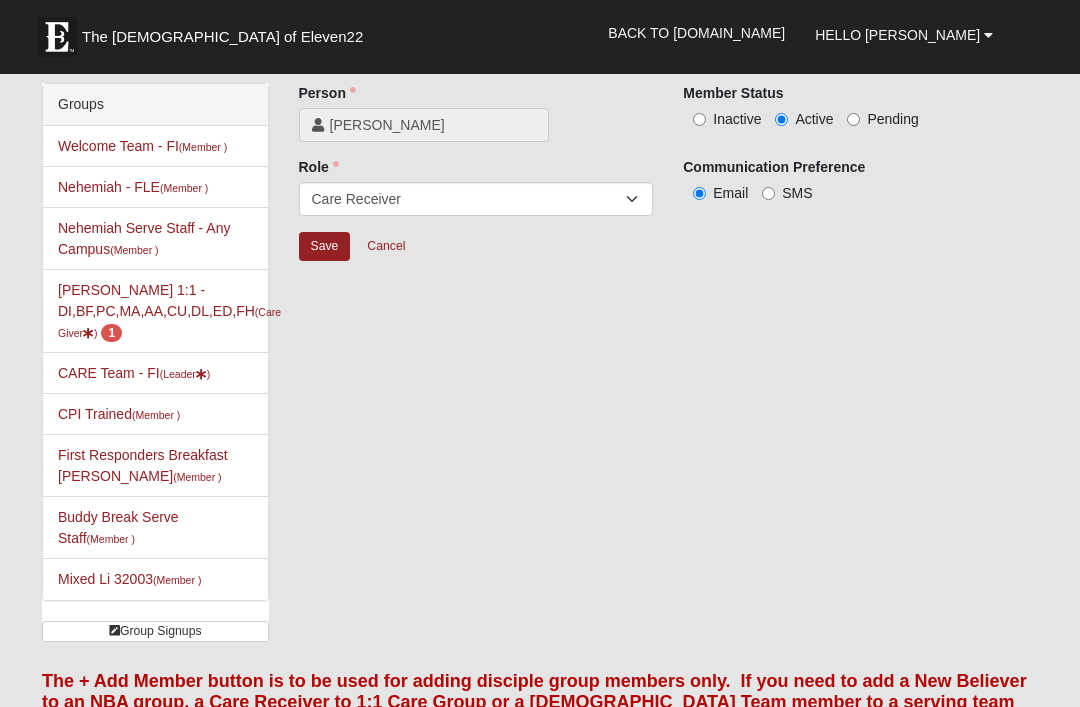 click on "Inactive" at bounding box center (699, 119) 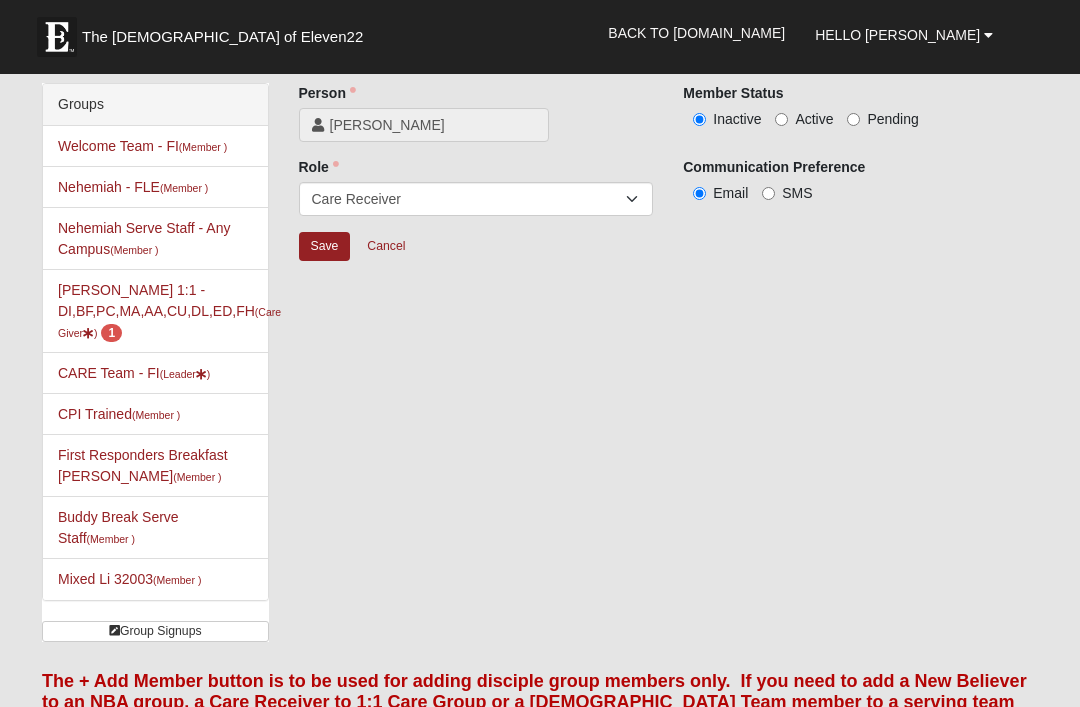click on "Save" at bounding box center (325, 246) 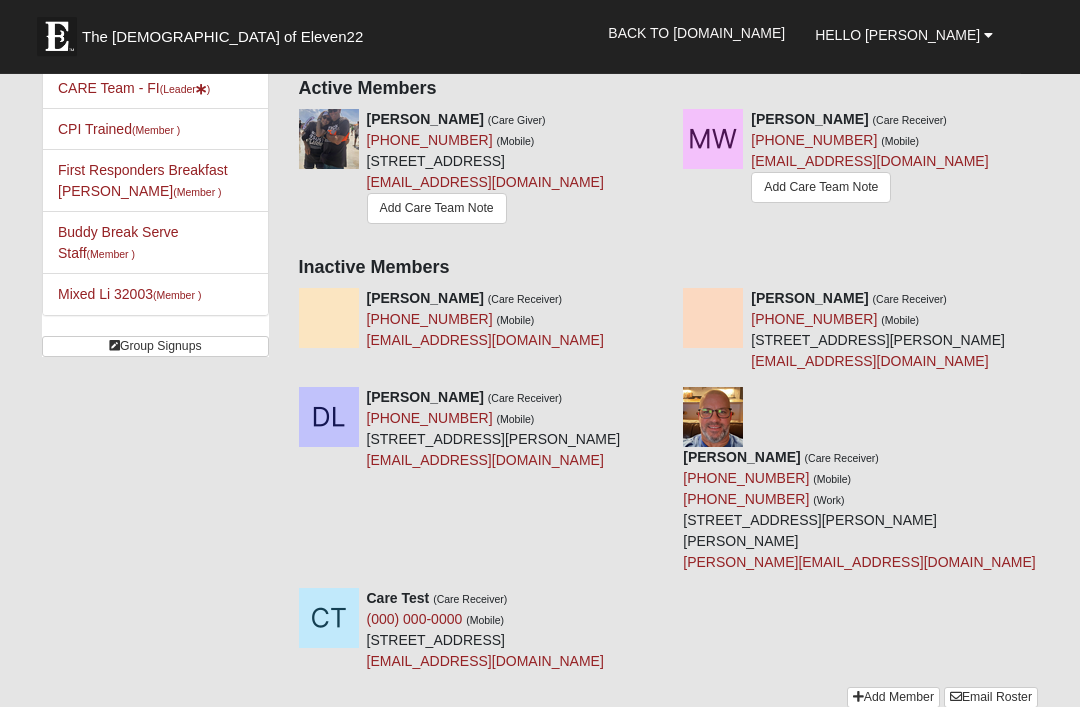 scroll, scrollTop: 285, scrollLeft: 0, axis: vertical 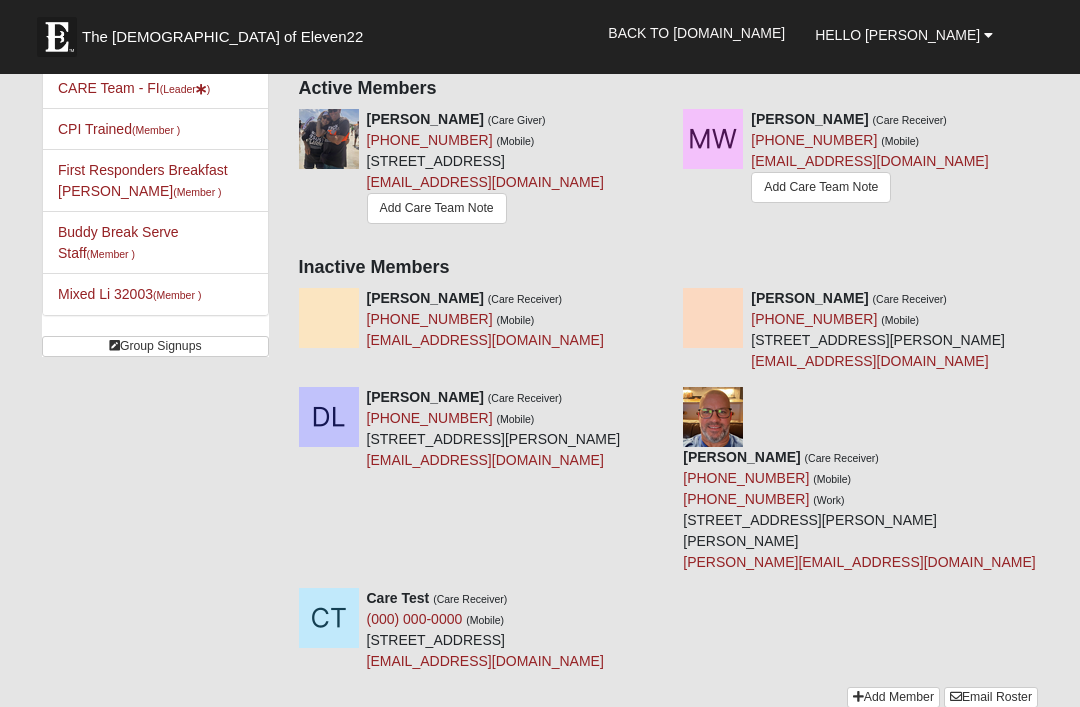 click at bounding box center [661, 397] 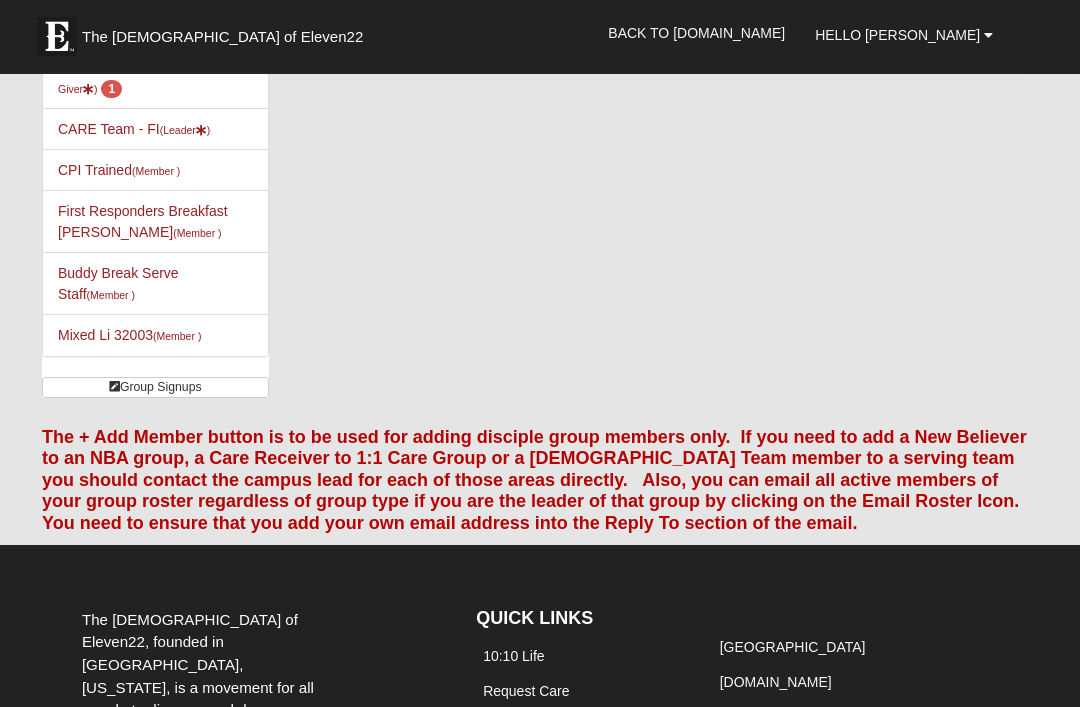 scroll, scrollTop: 0, scrollLeft: 0, axis: both 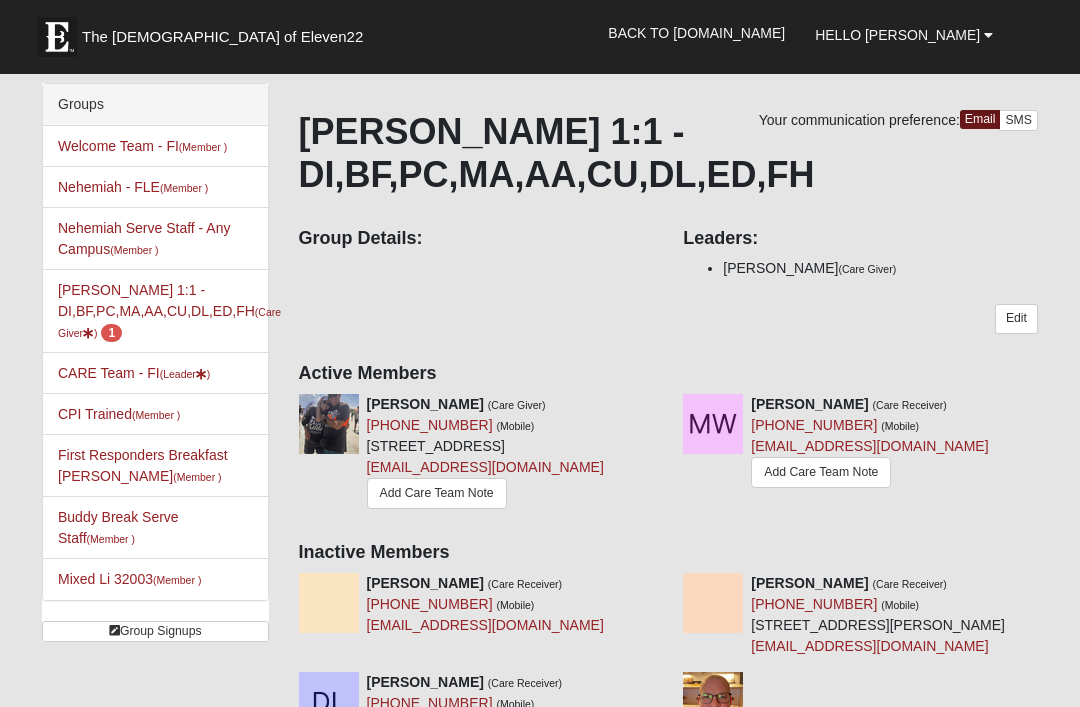 click on "Hello Billy" at bounding box center [904, 35] 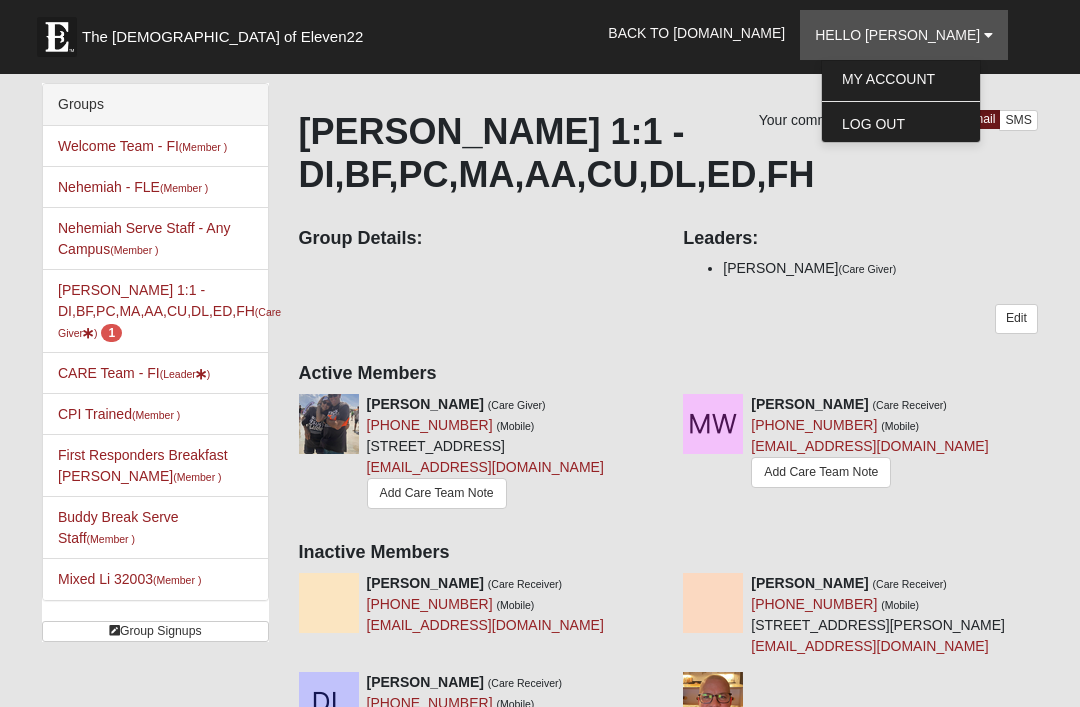 click on "Log Out" at bounding box center [901, 124] 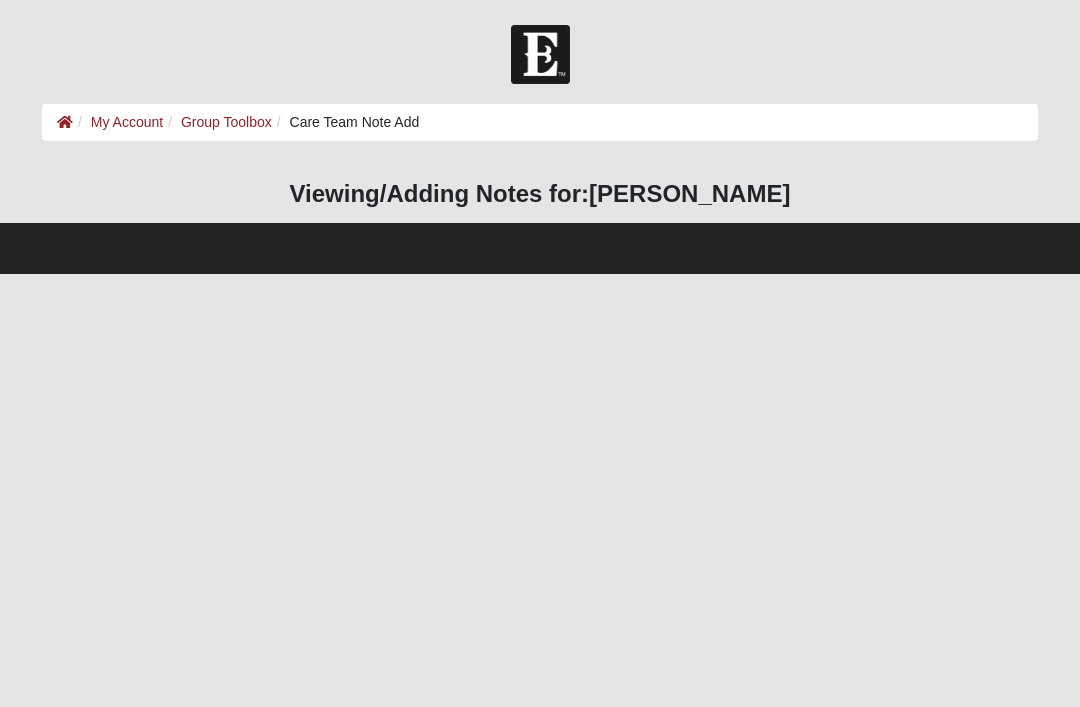 scroll, scrollTop: 0, scrollLeft: 0, axis: both 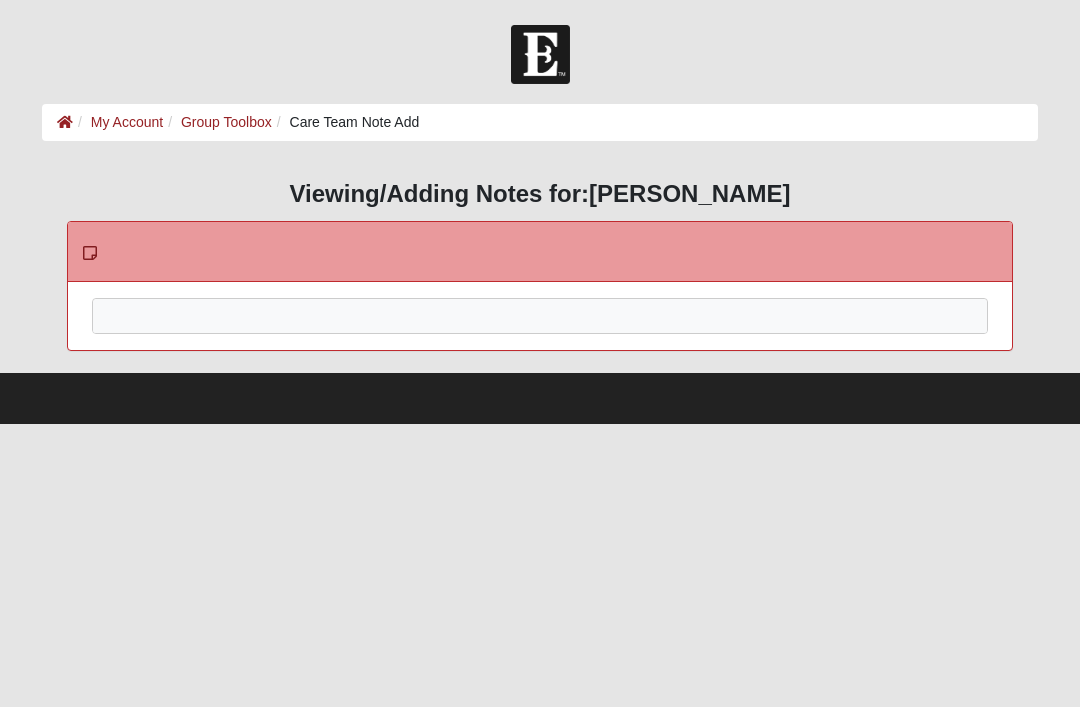 click at bounding box center [540, 343] 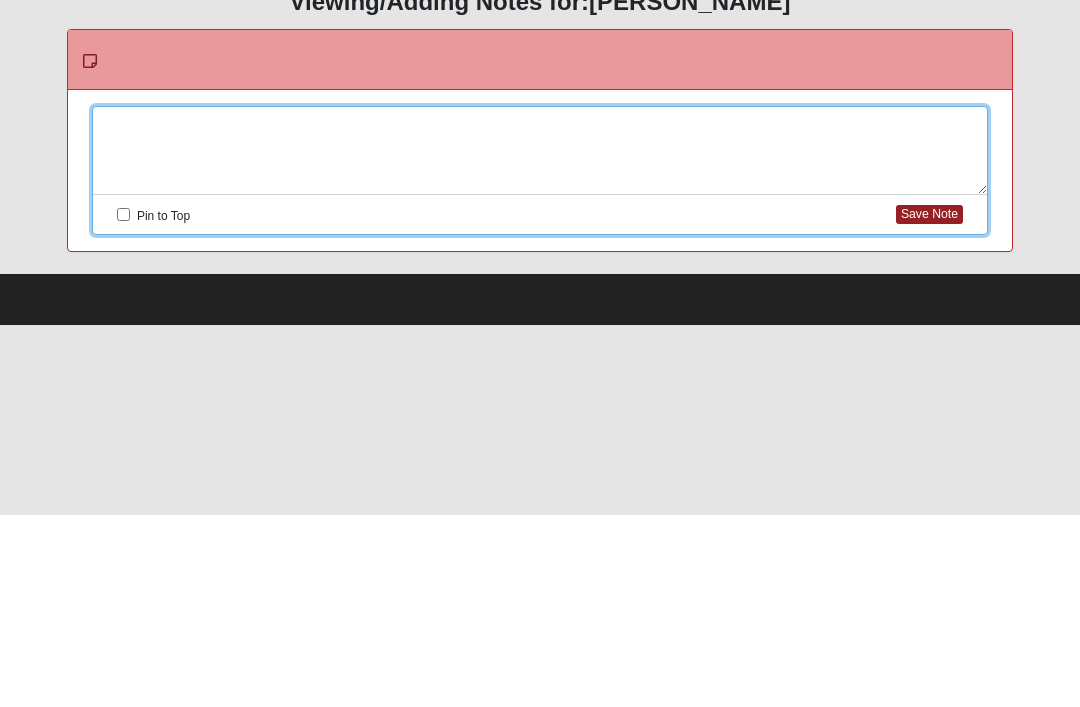 type 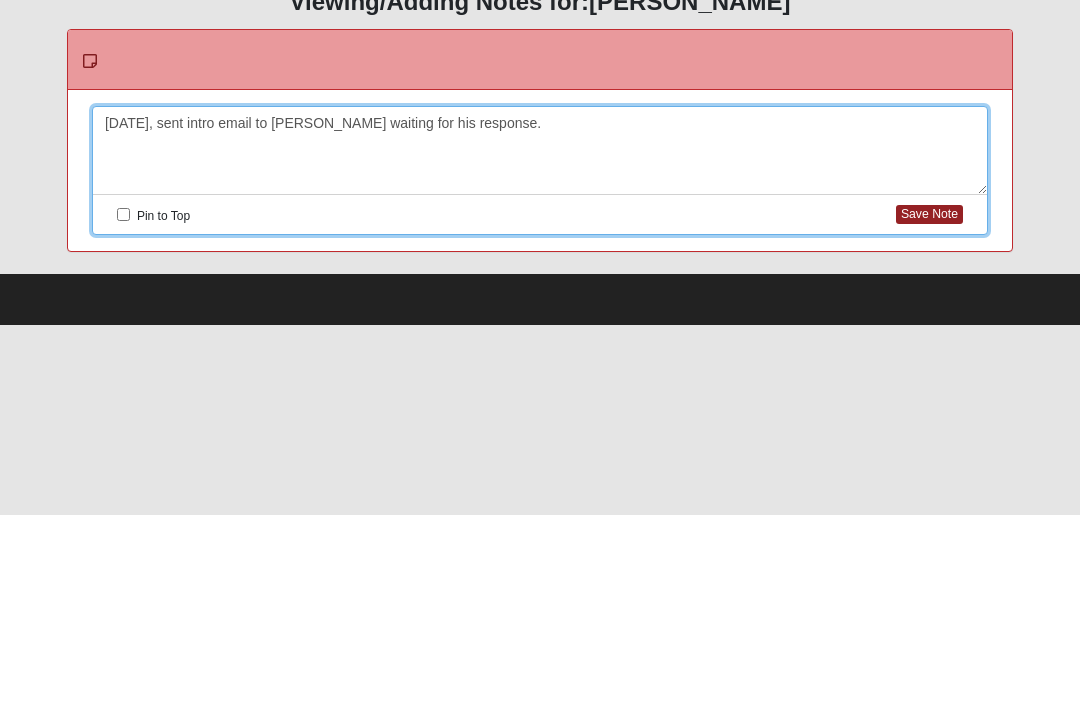 click on "July 17 2025, sent intro email to Mark waiting for his response." at bounding box center (540, 343) 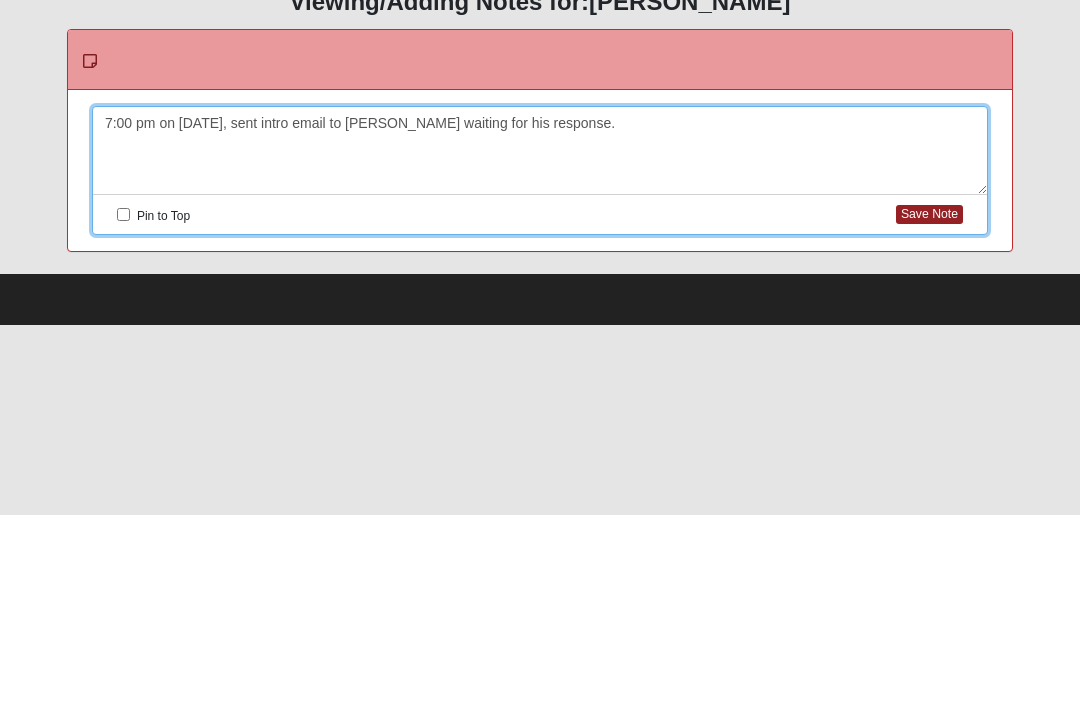 click on "Save Note" at bounding box center [929, 406] 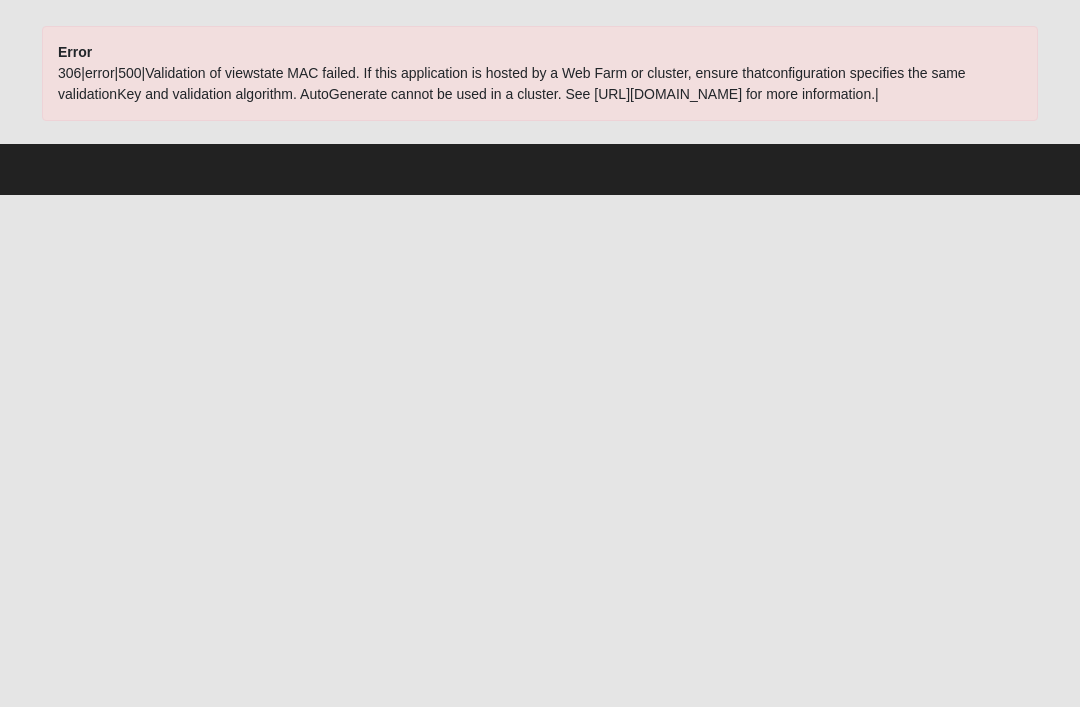 scroll, scrollTop: 0, scrollLeft: 0, axis: both 